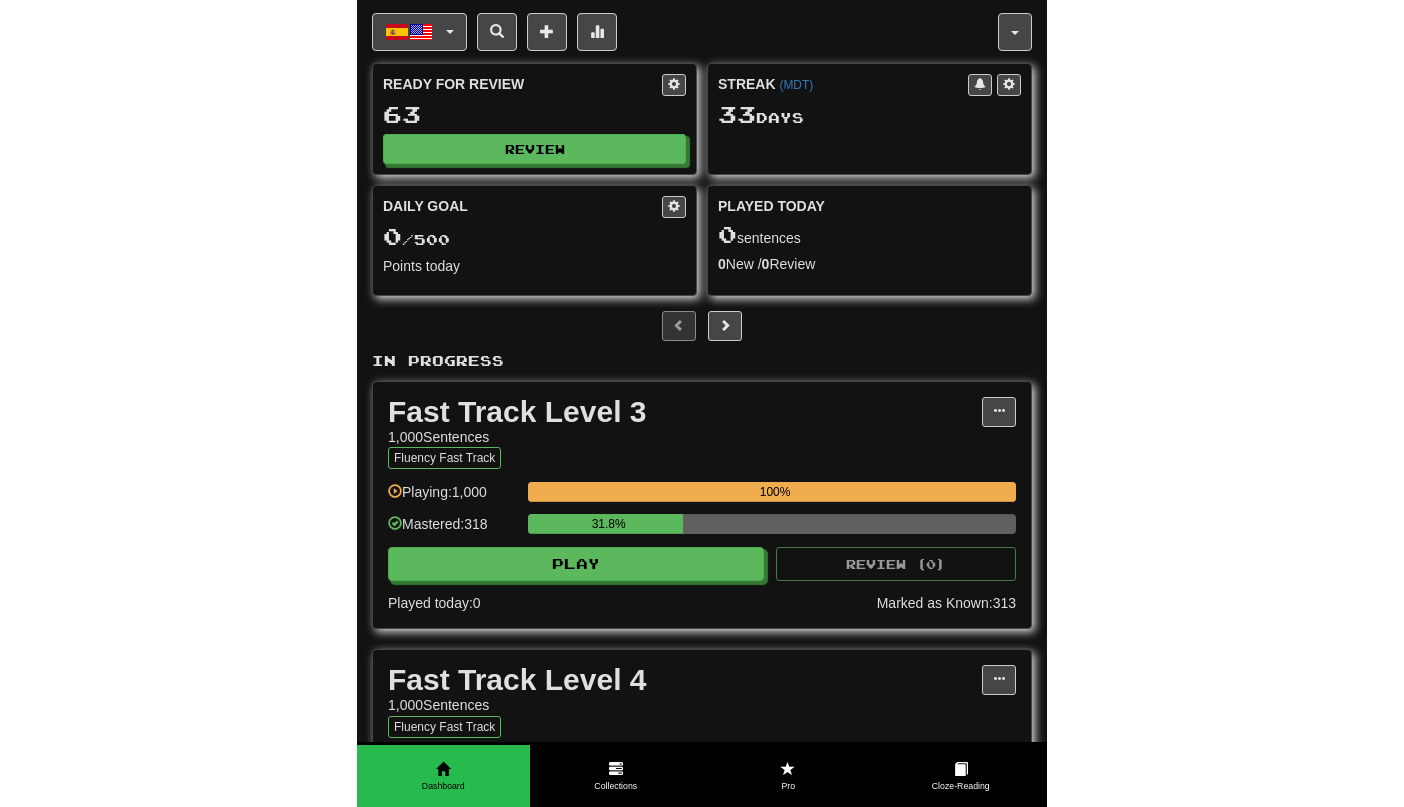 scroll, scrollTop: 0, scrollLeft: 0, axis: both 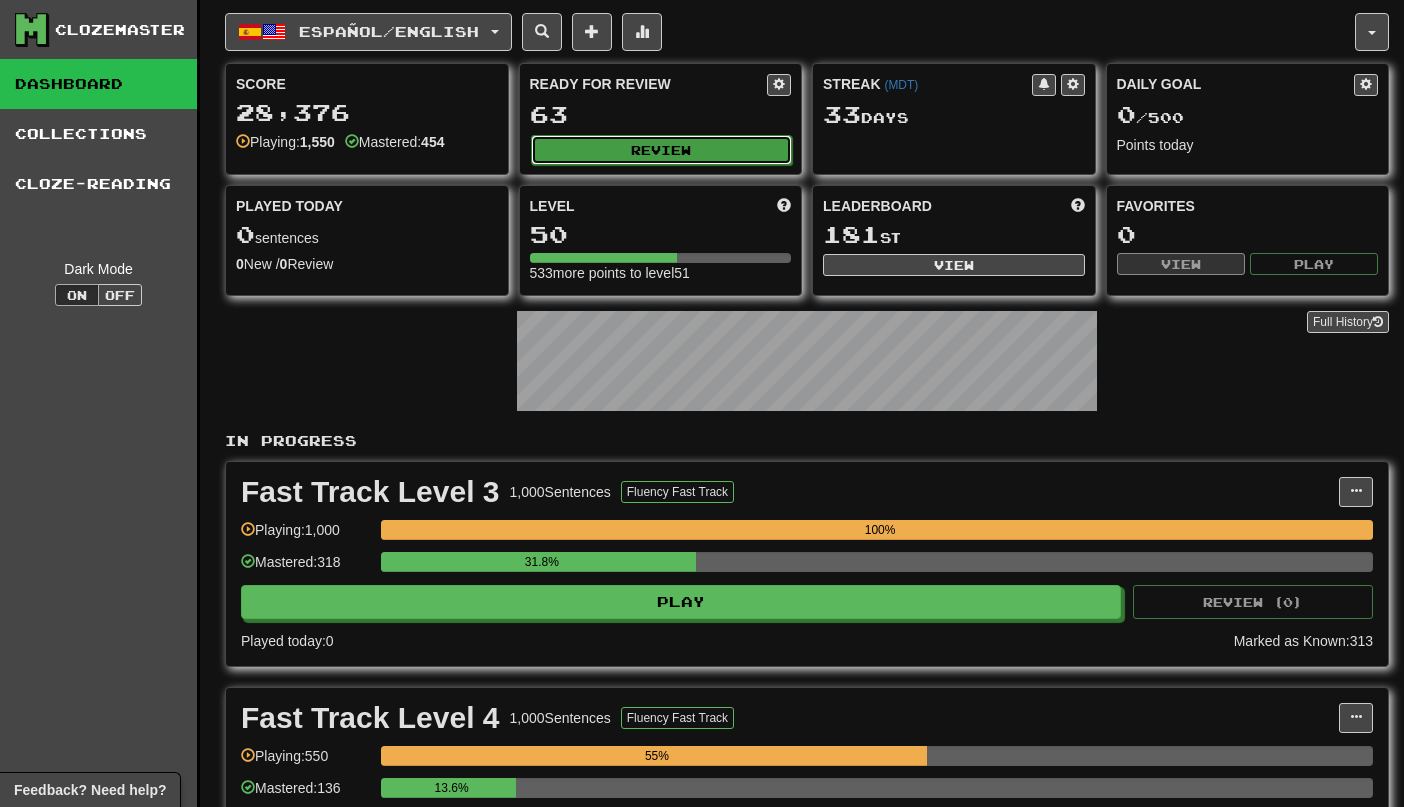 click on "Review" at bounding box center [662, 150] 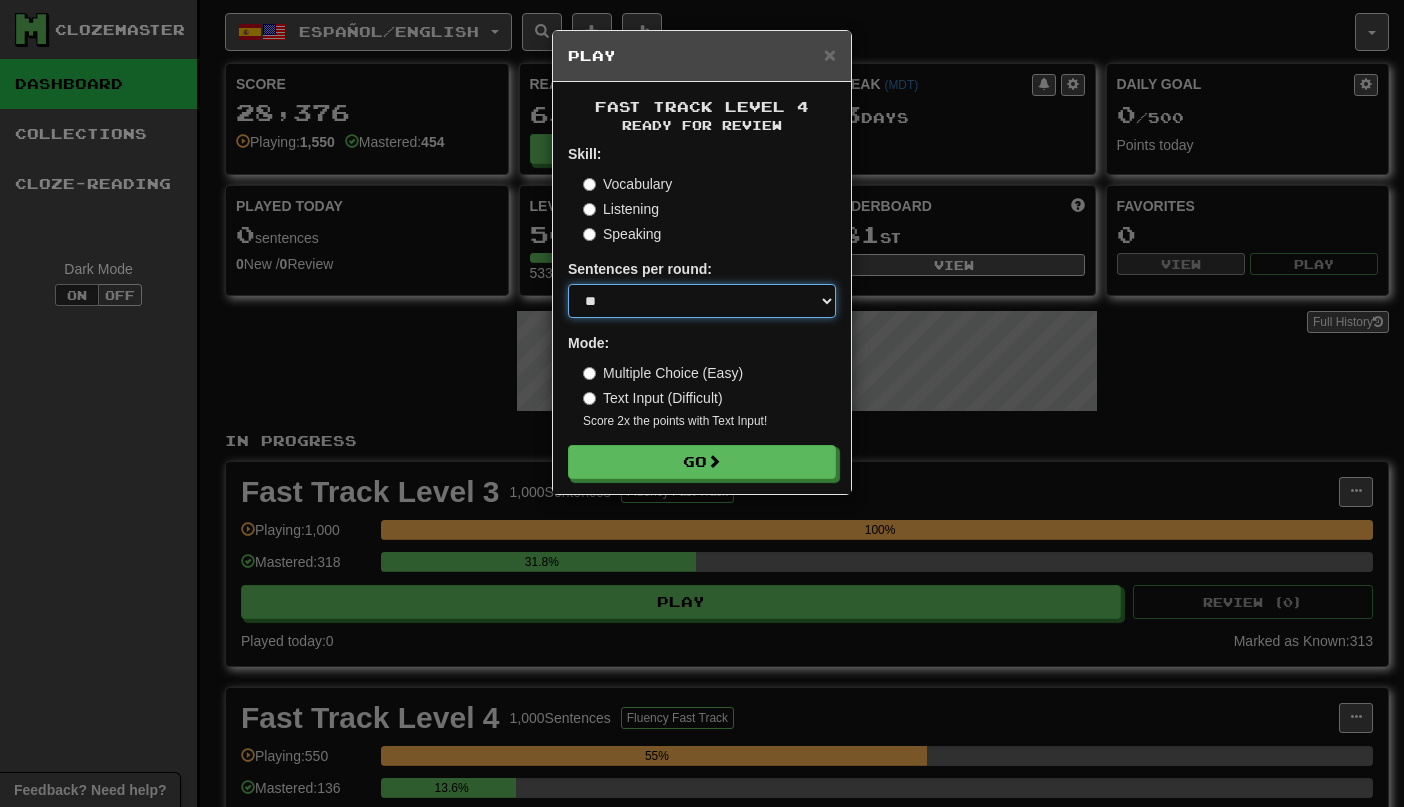 click on "* ** ** ** ** ** *** ********" at bounding box center (702, 301) 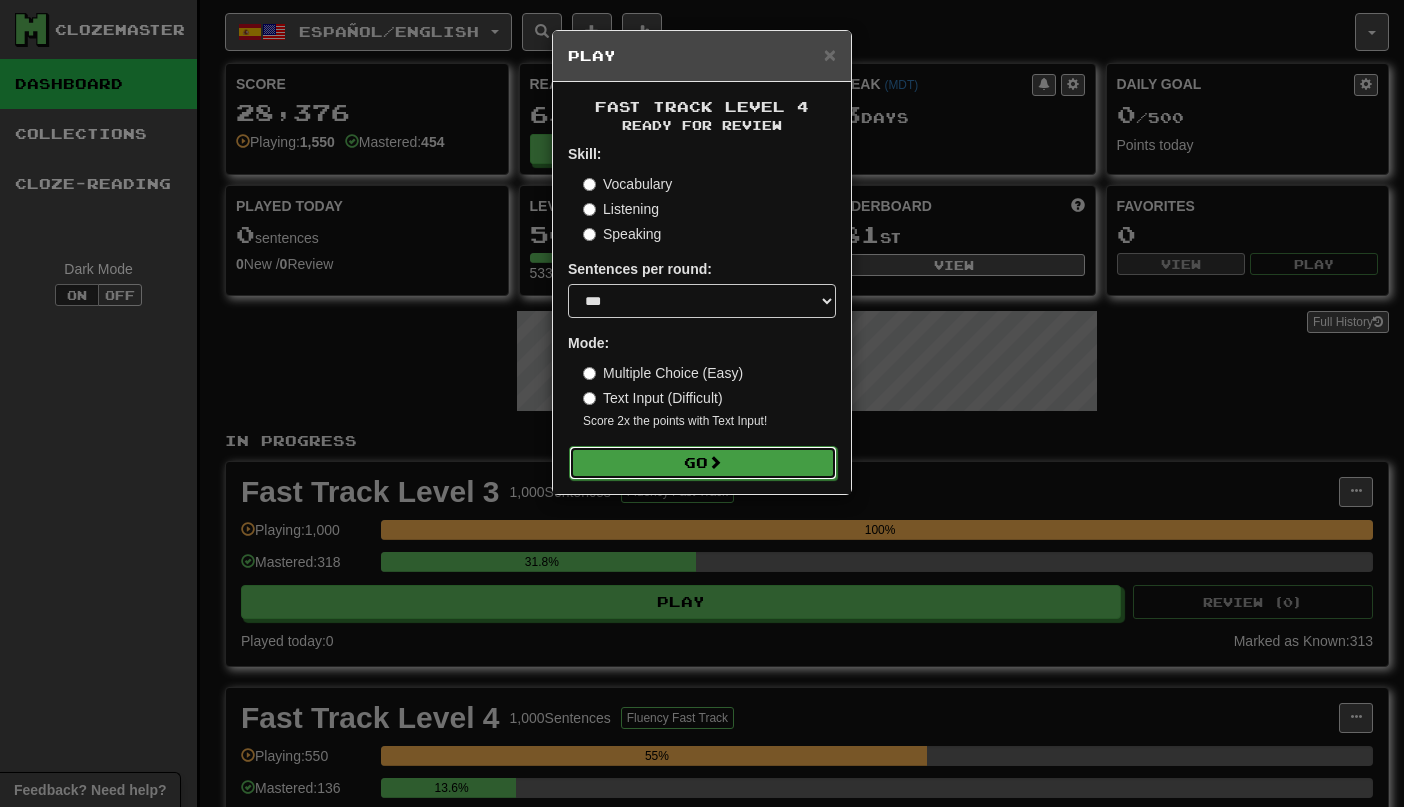 click on "Go" at bounding box center (703, 463) 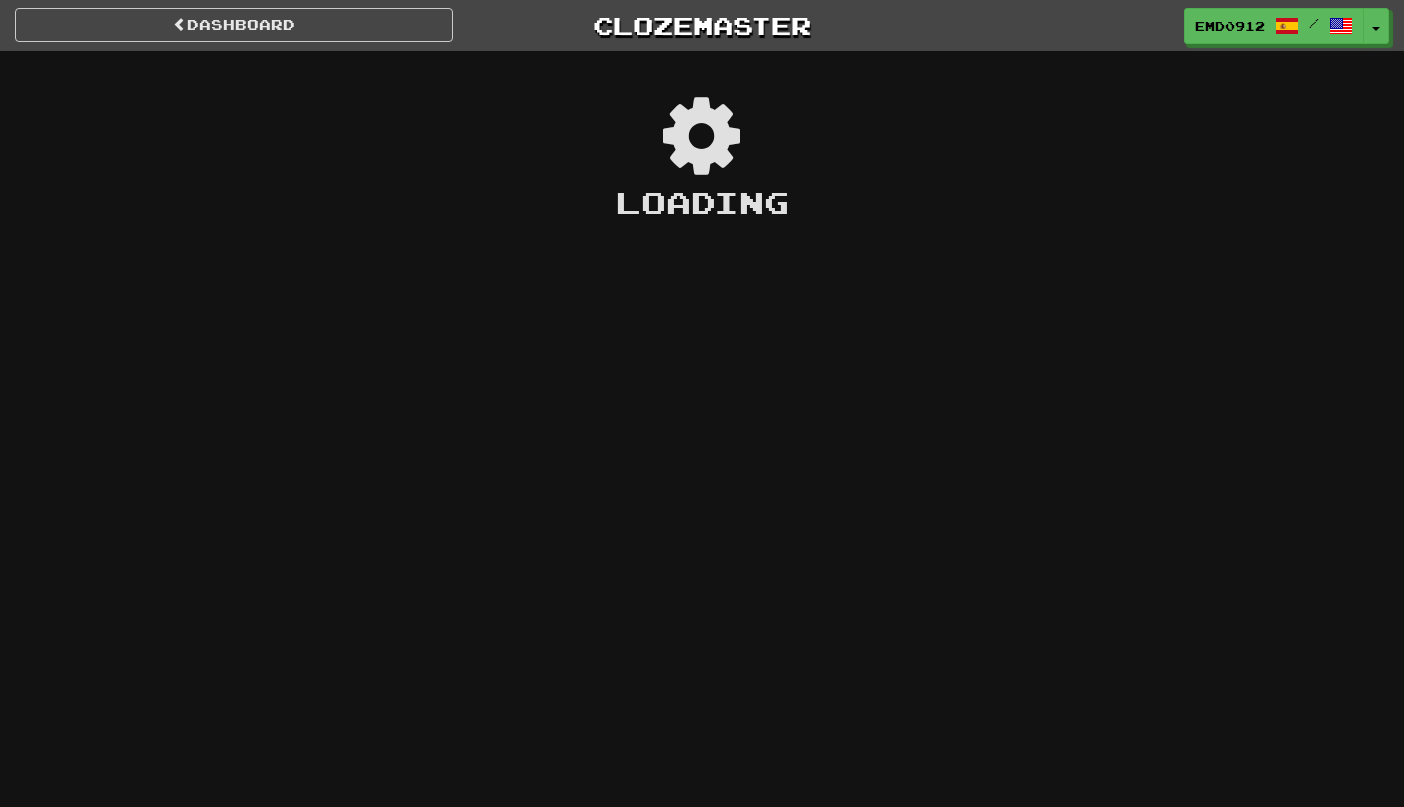 scroll, scrollTop: 0, scrollLeft: 0, axis: both 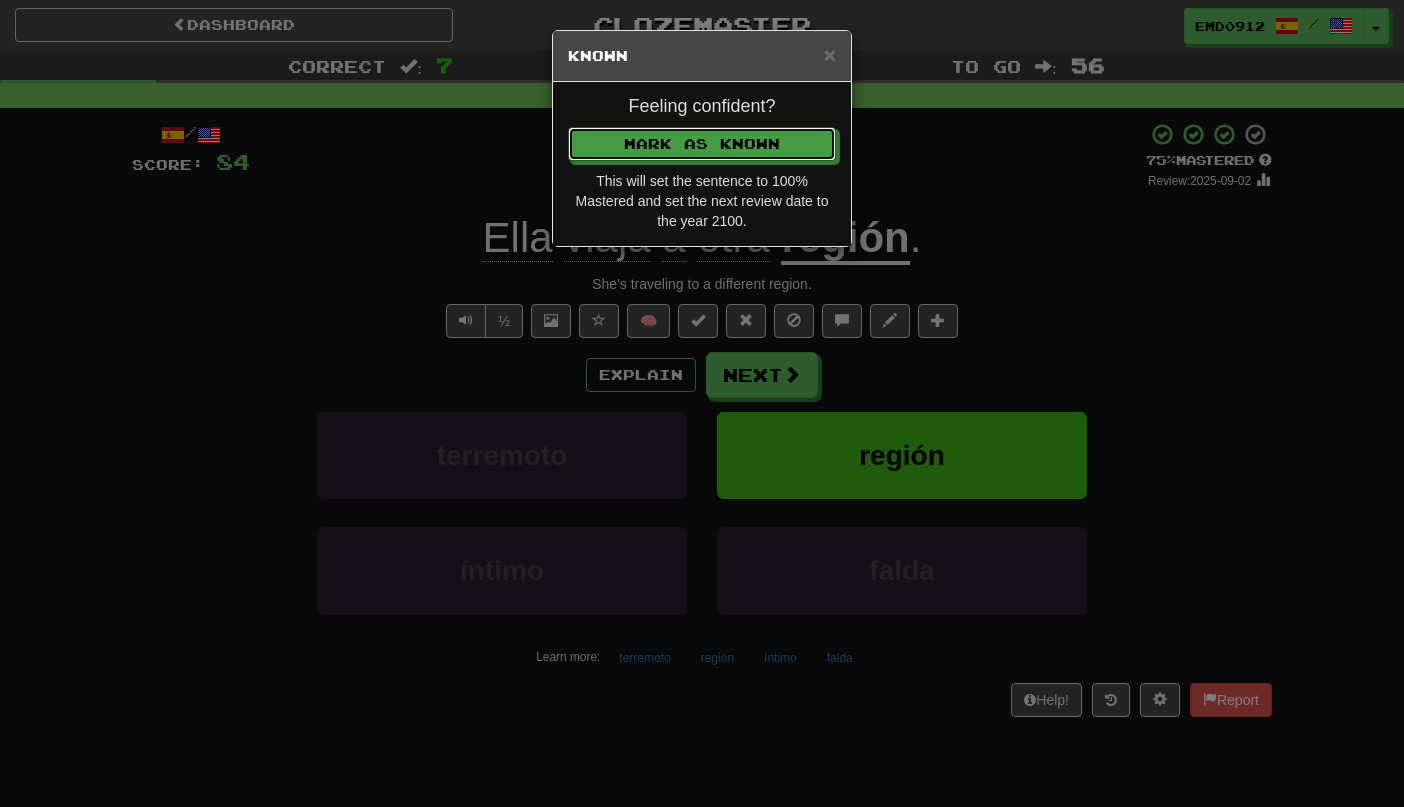 type 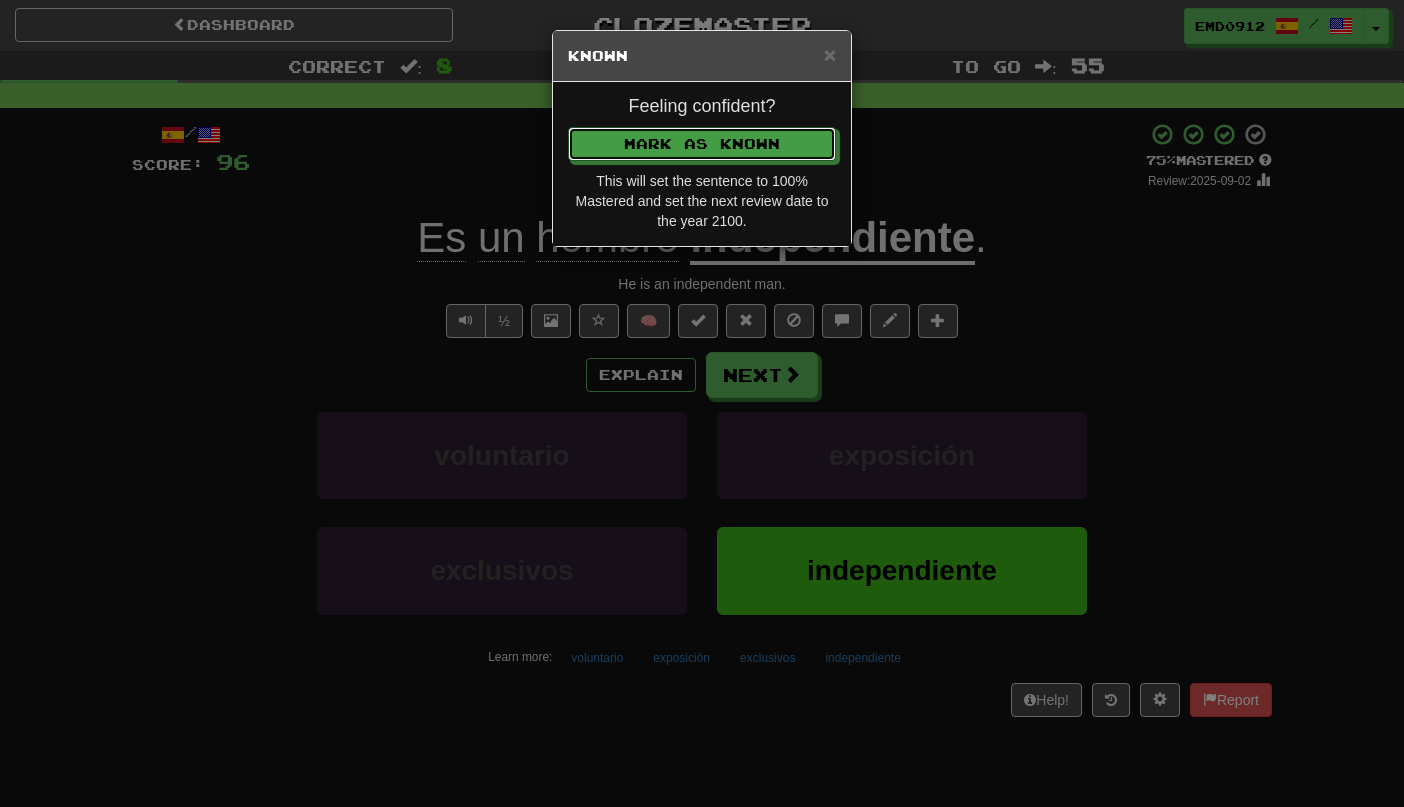 click on "Mark as Known" at bounding box center (702, 144) 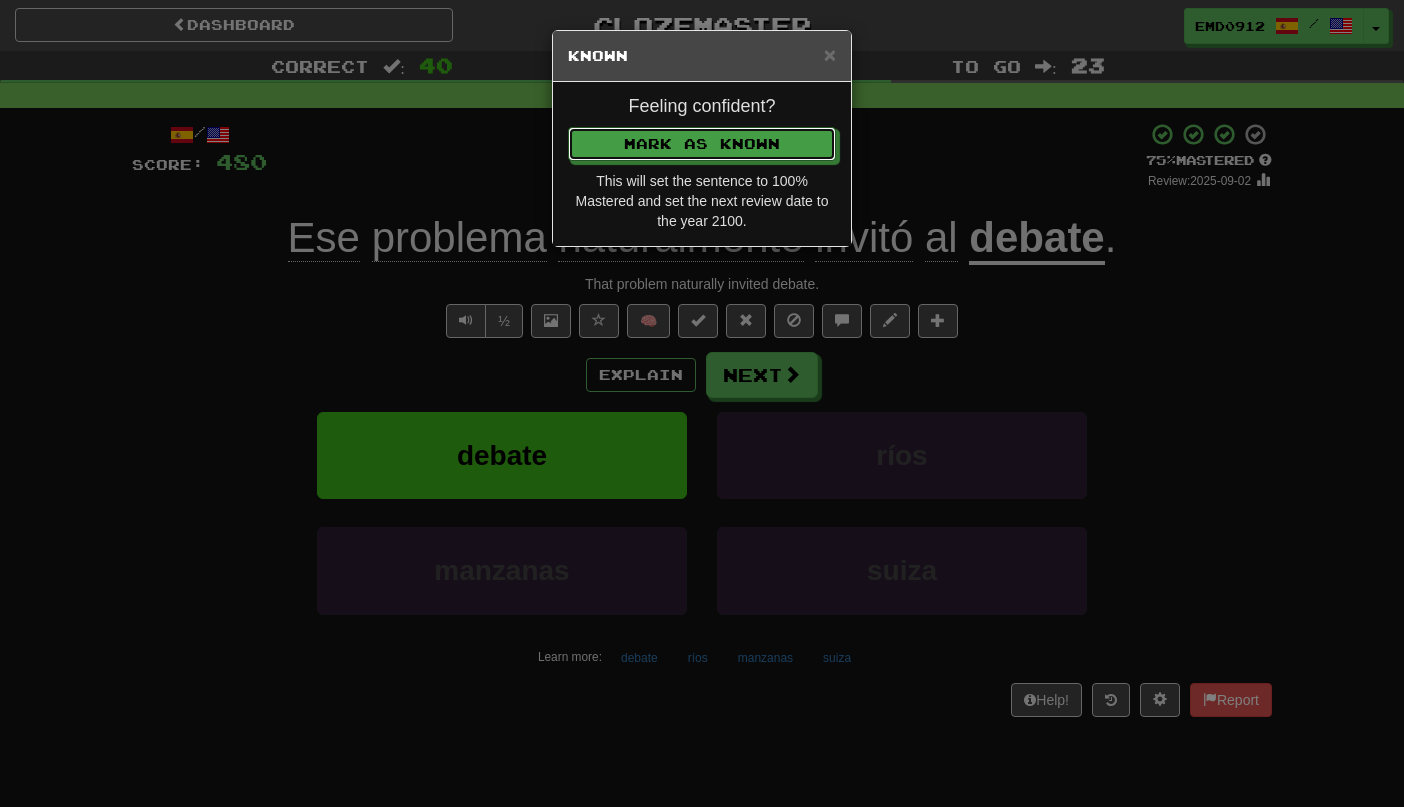 click on "Mark as Known" at bounding box center [702, 144] 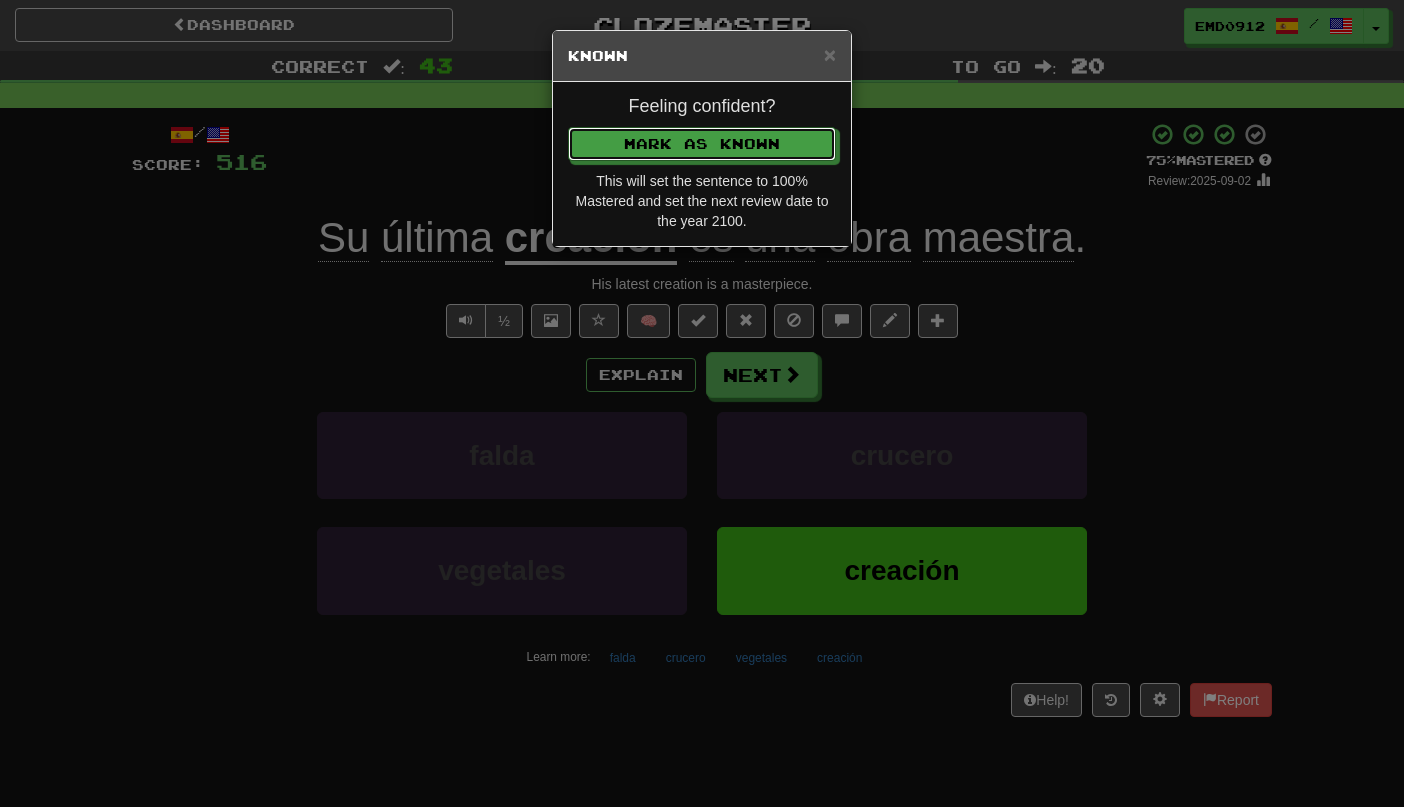 click on "Mark as Known" at bounding box center [702, 144] 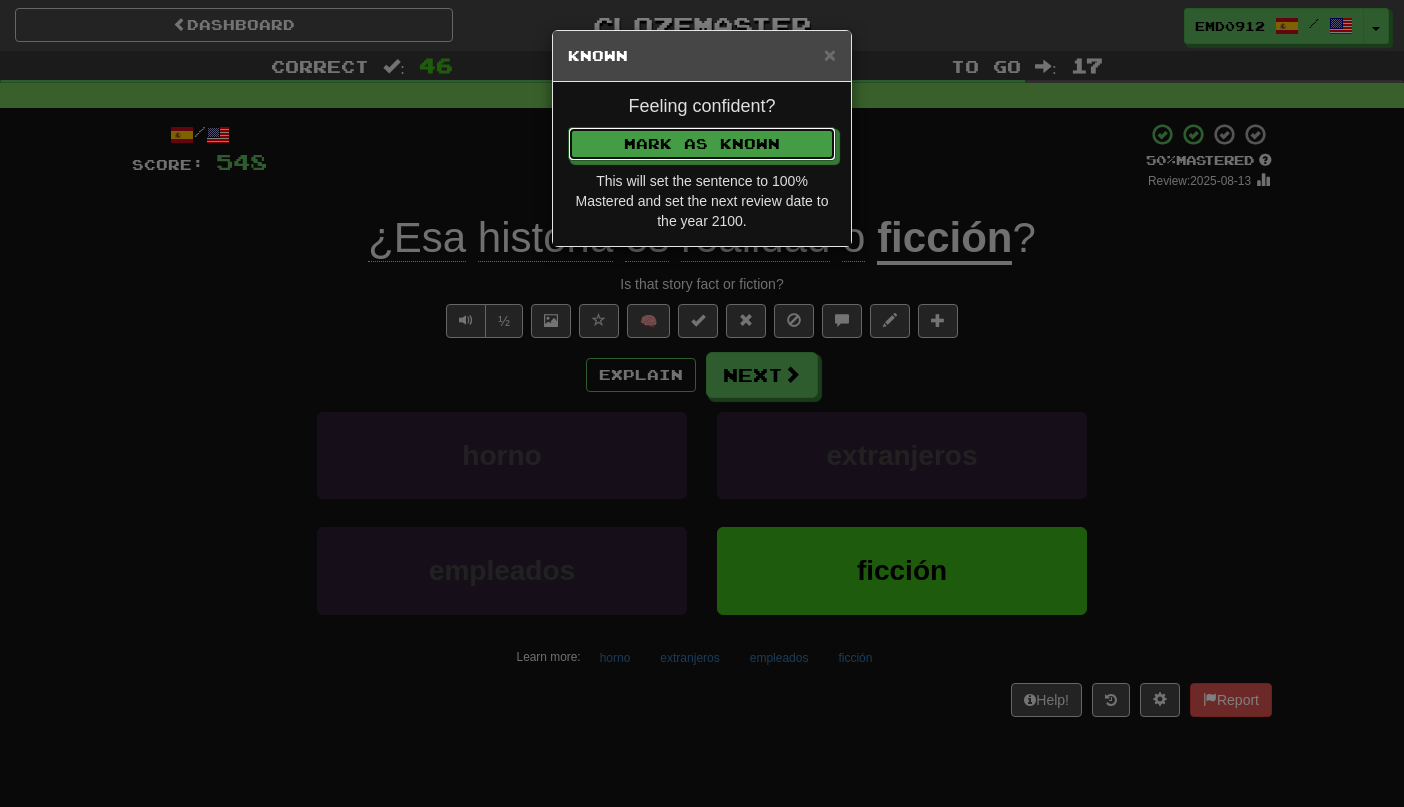 click on "Mark as Known" at bounding box center (702, 144) 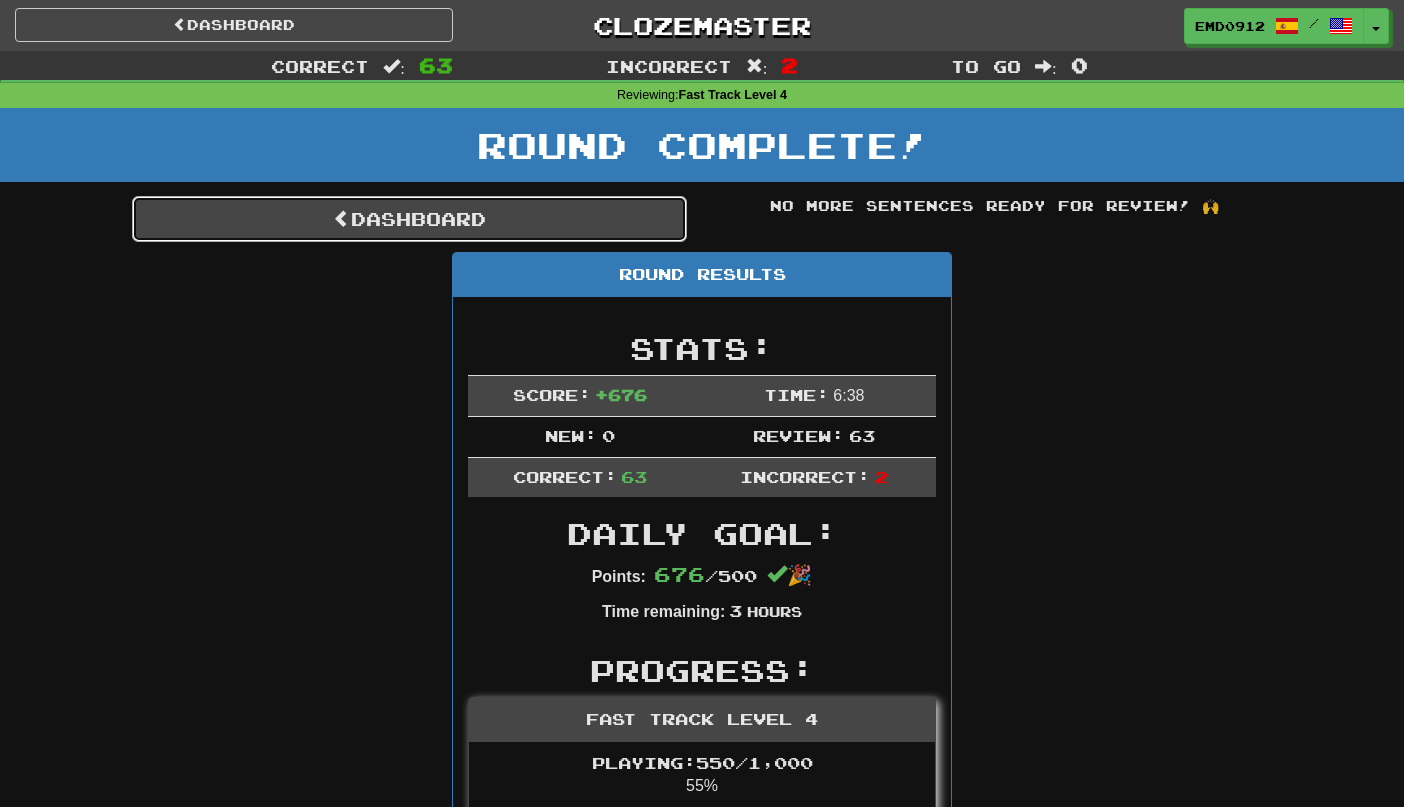 click on "Dashboard" at bounding box center [409, 219] 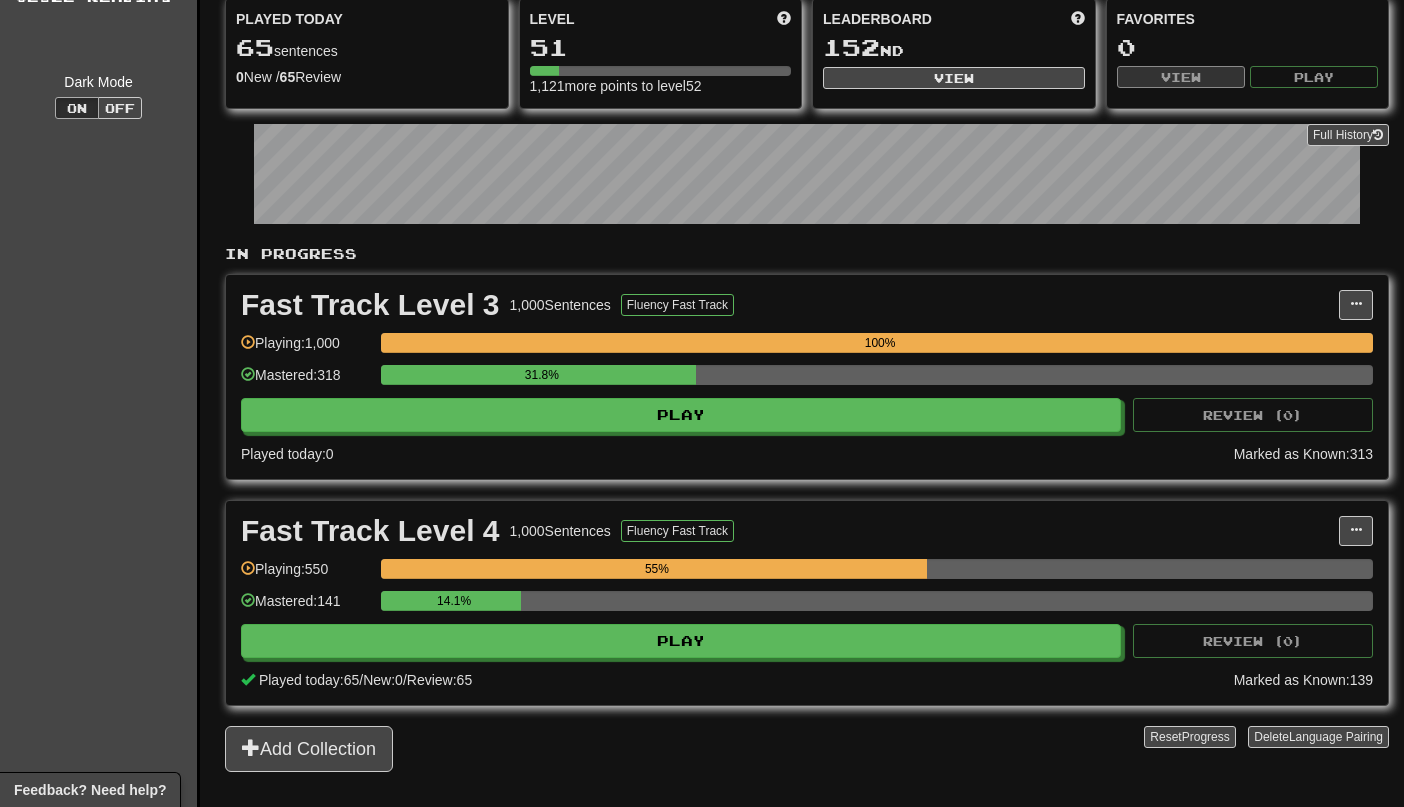 scroll, scrollTop: 225, scrollLeft: 0, axis: vertical 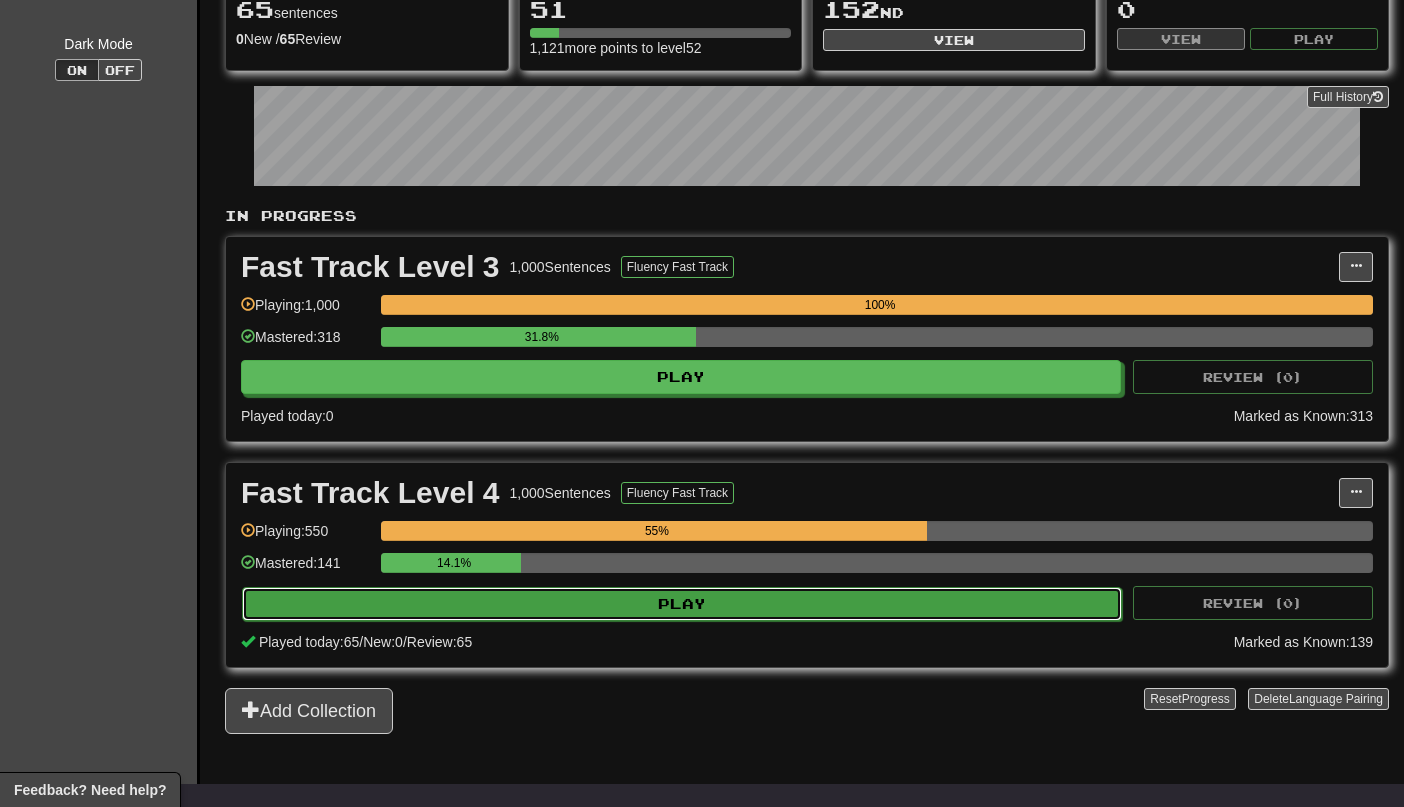 click on "Play" at bounding box center [682, 604] 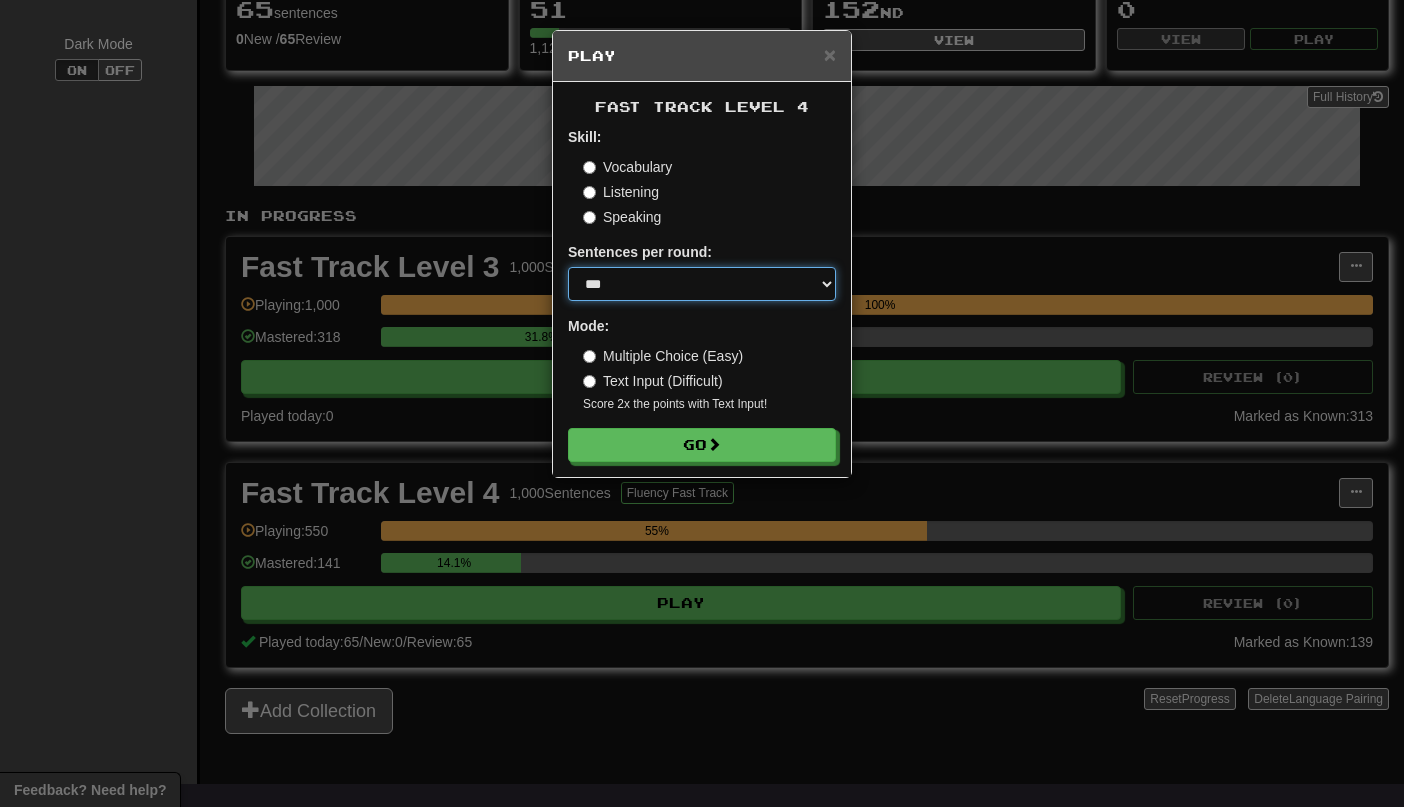 click on "* ** ** ** ** ** *** ********" at bounding box center [702, 284] 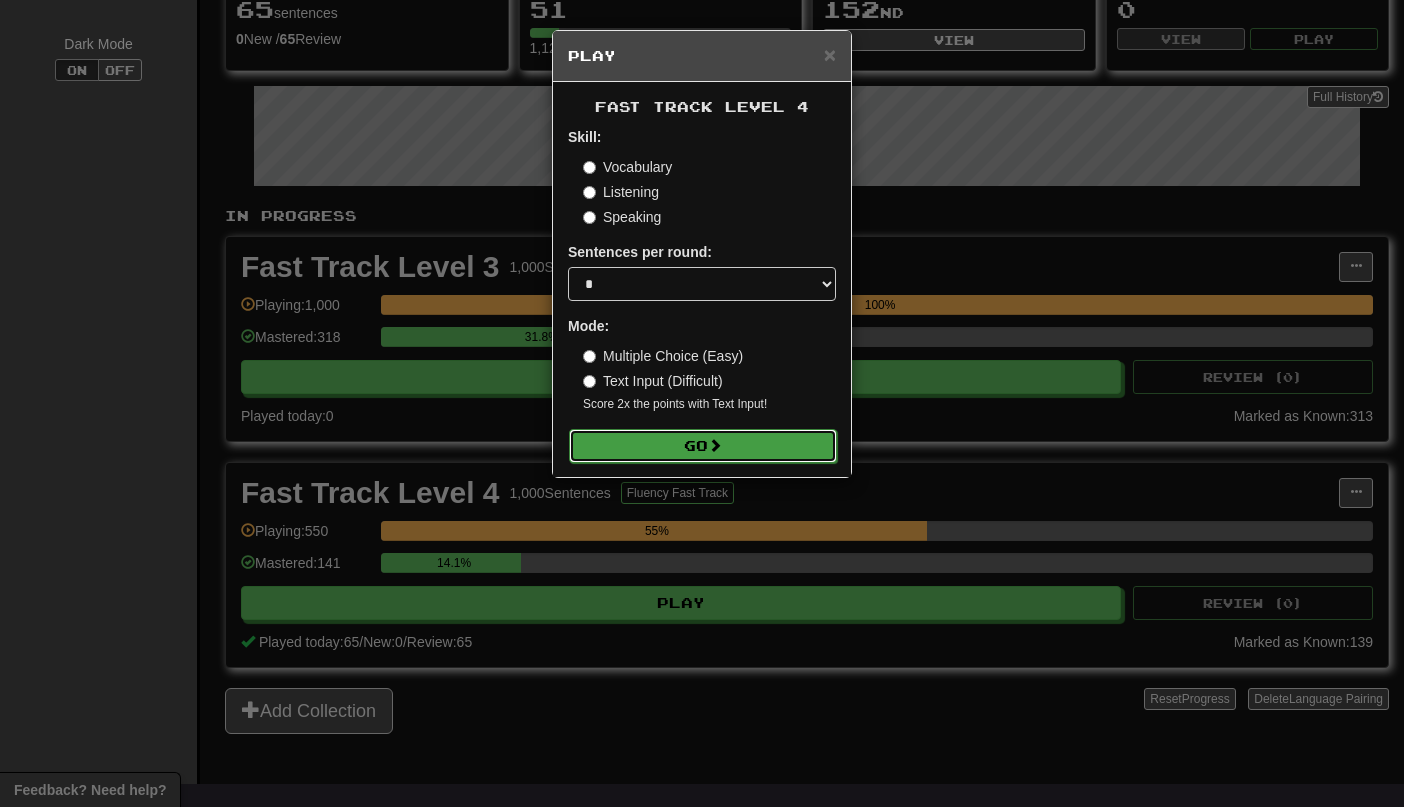 click on "Go" at bounding box center [703, 446] 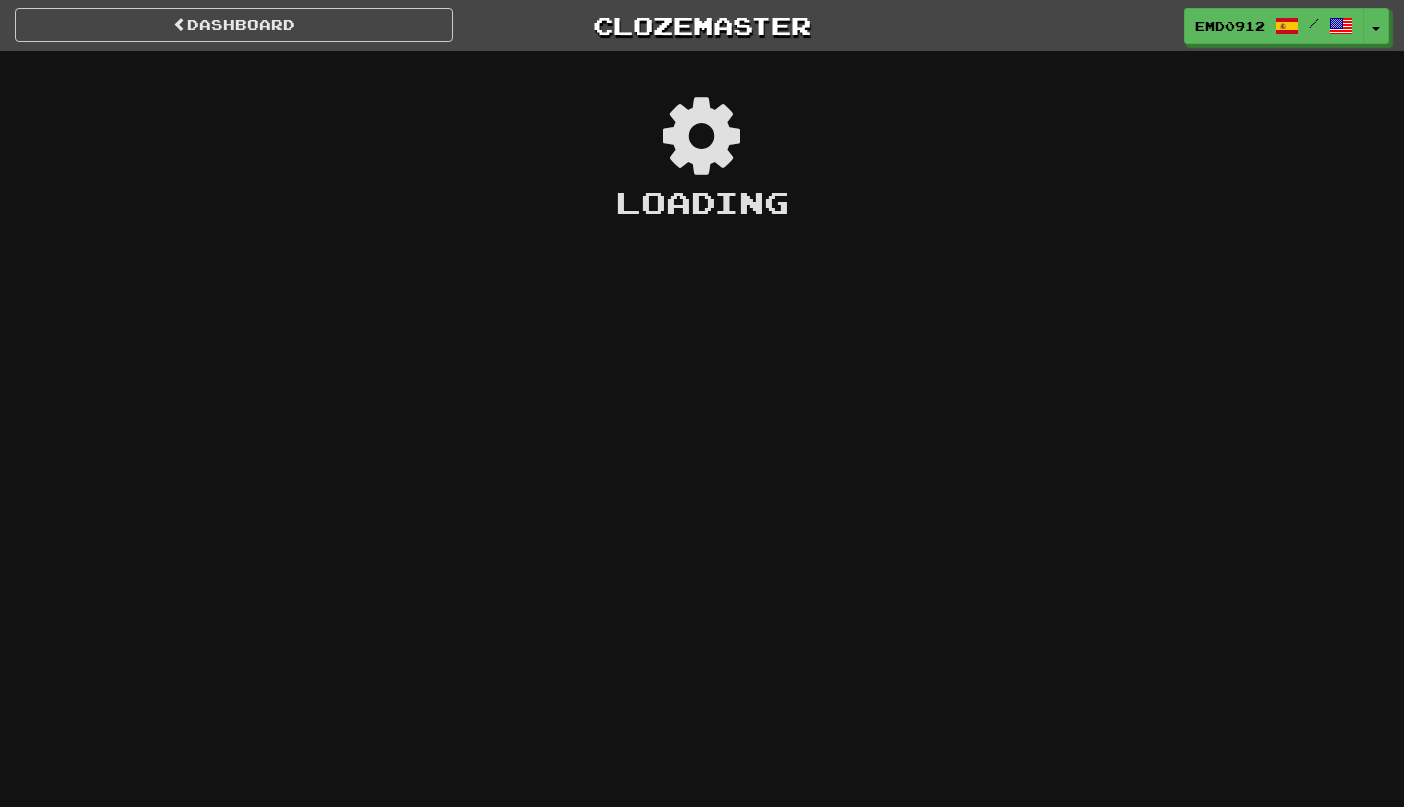 scroll, scrollTop: 0, scrollLeft: 0, axis: both 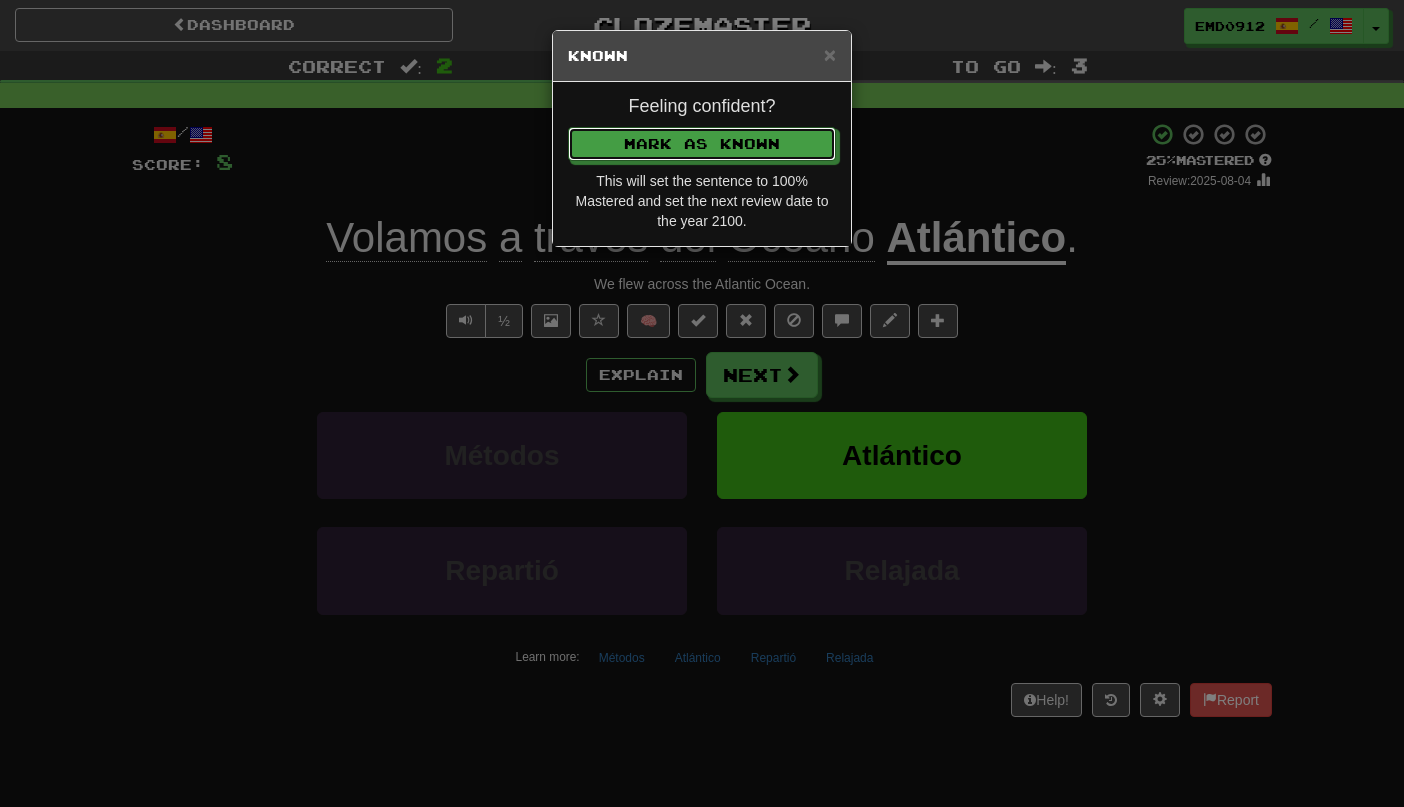 type 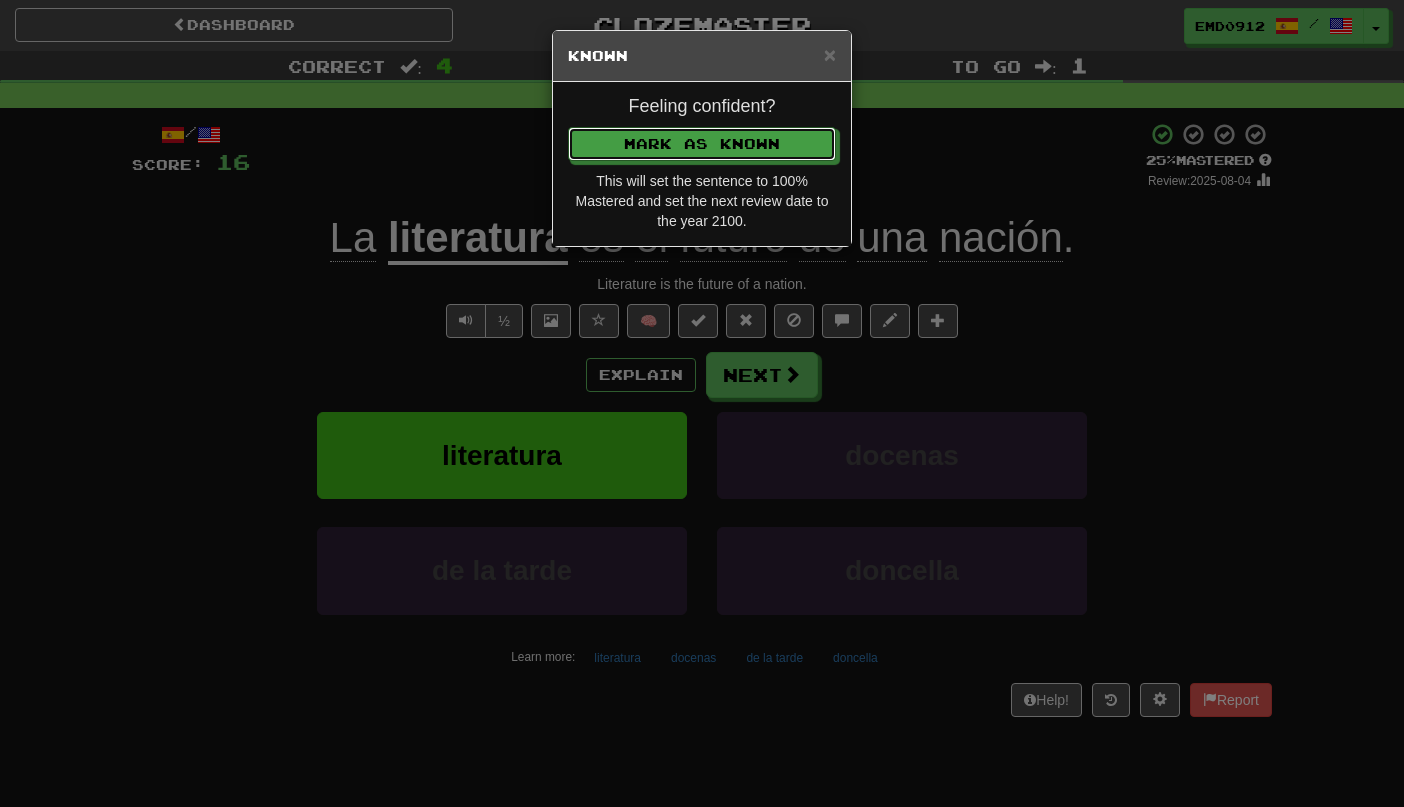 click on "Mark as Known" at bounding box center (702, 144) 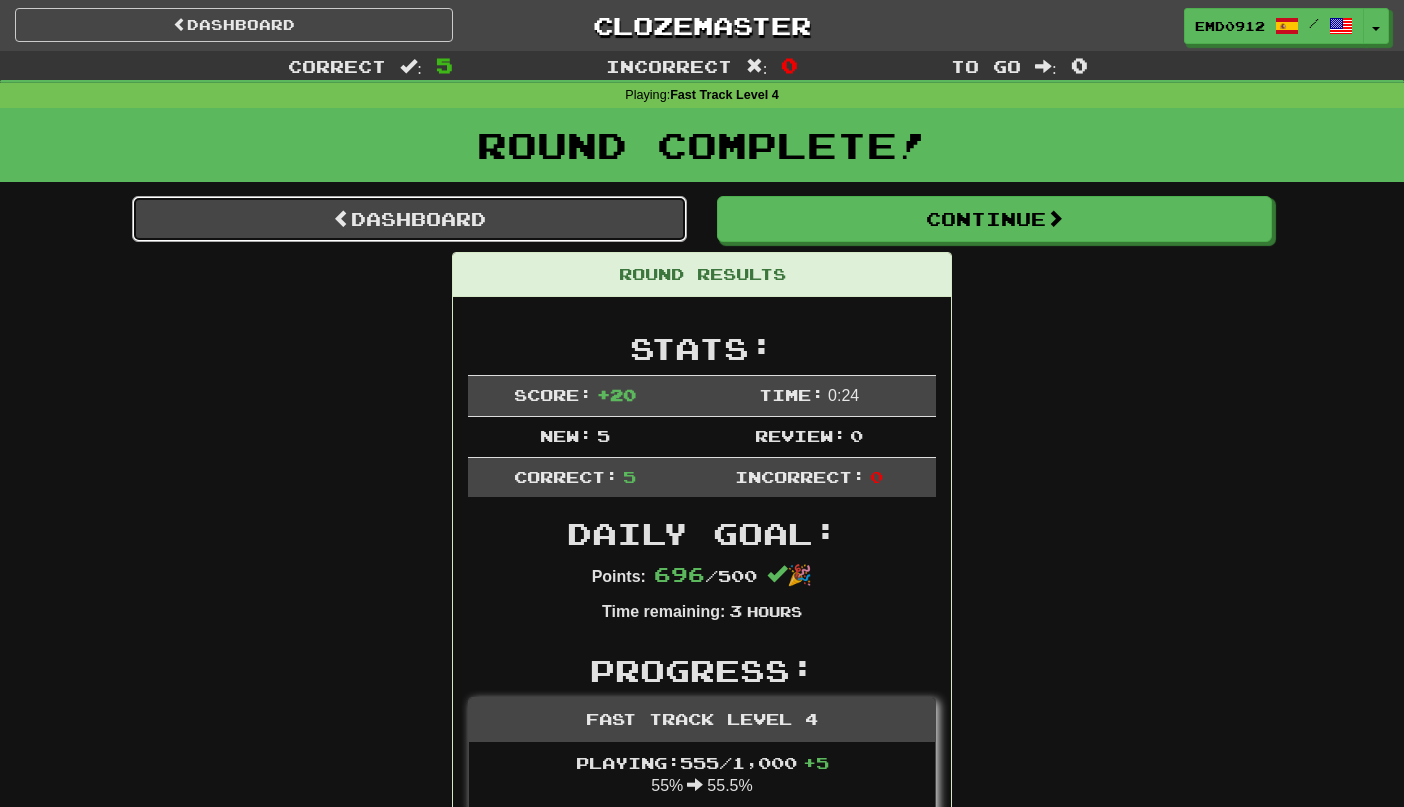 click on "Dashboard" at bounding box center [409, 219] 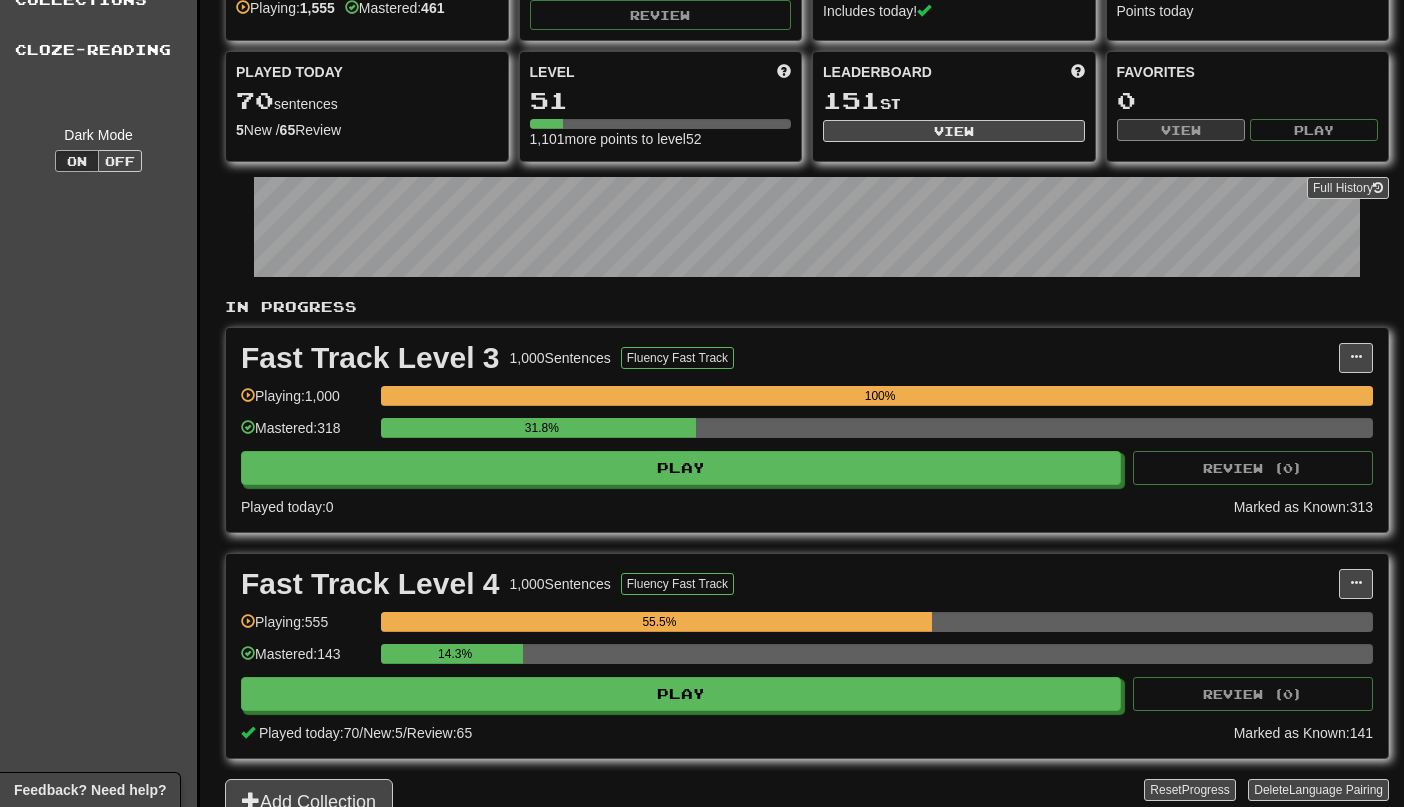 scroll, scrollTop: 135, scrollLeft: 0, axis: vertical 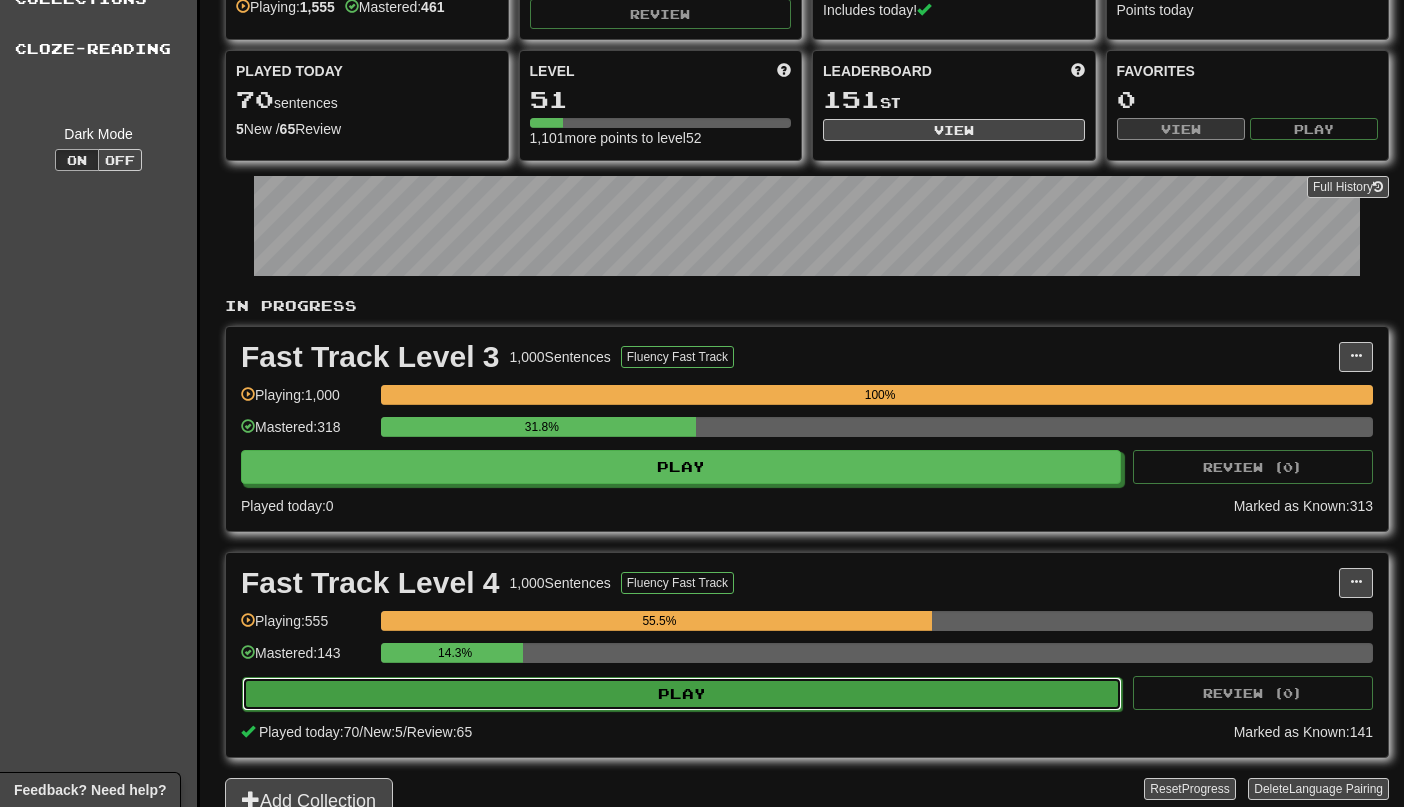 click on "Play" at bounding box center (682, 694) 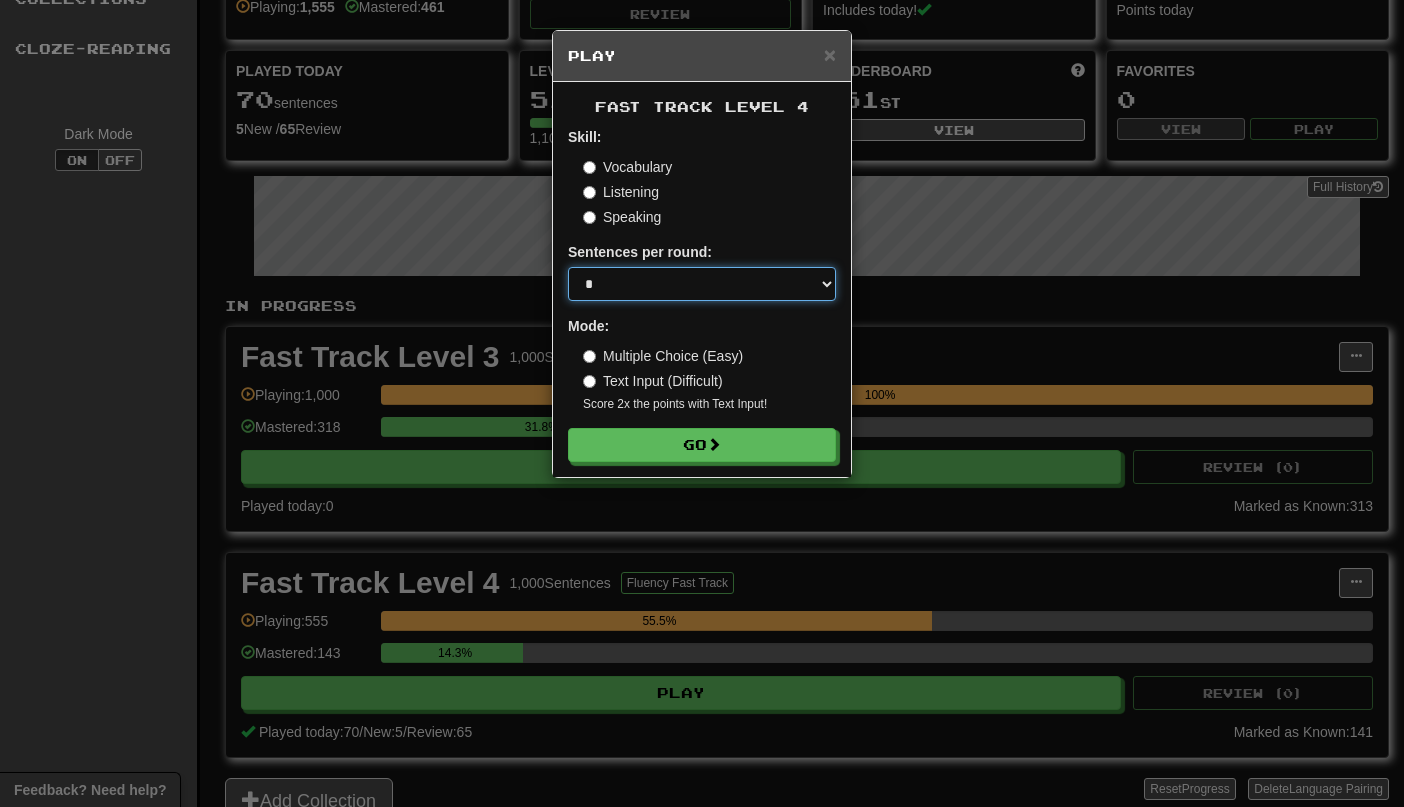 click on "* ** ** ** ** ** *** ********" at bounding box center (702, 284) 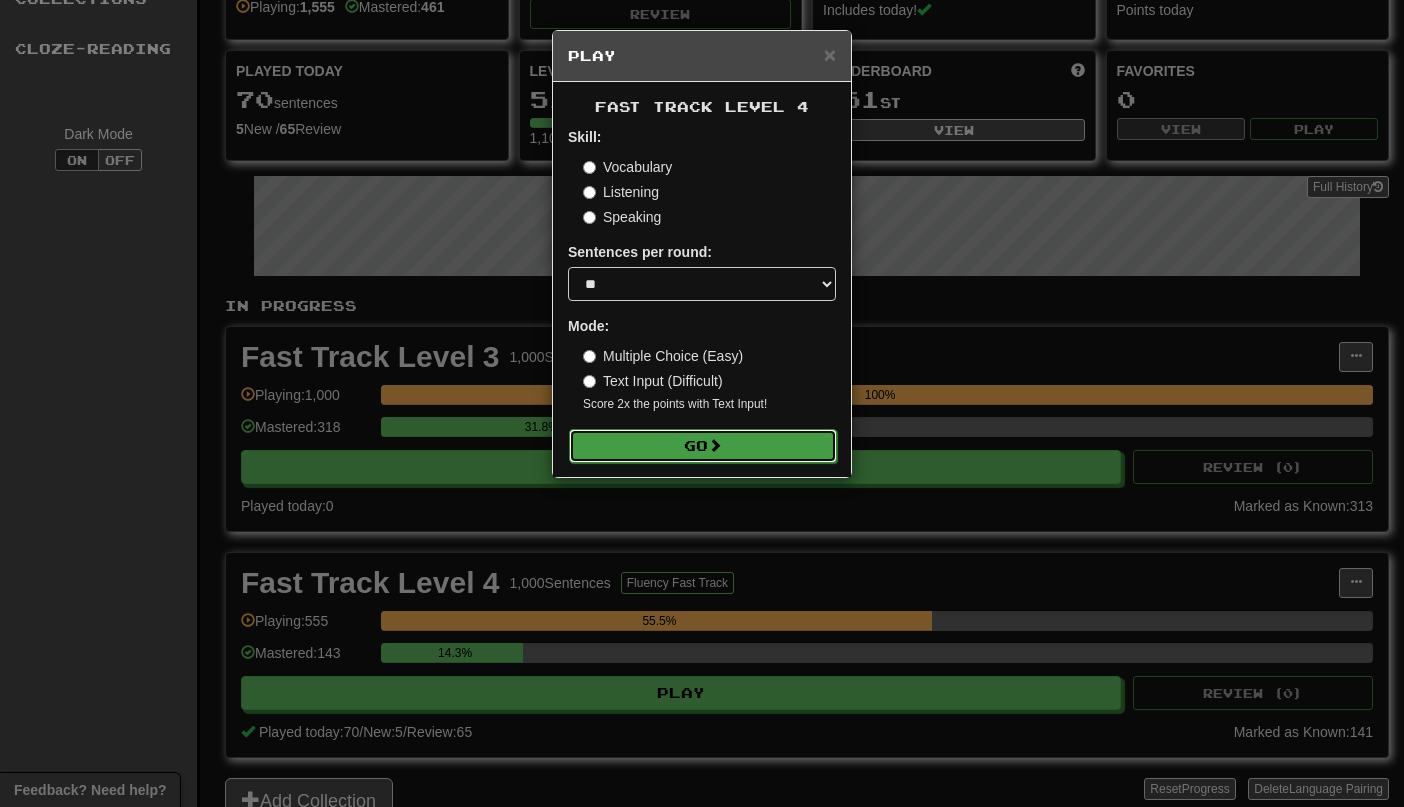 click on "Go" at bounding box center (703, 446) 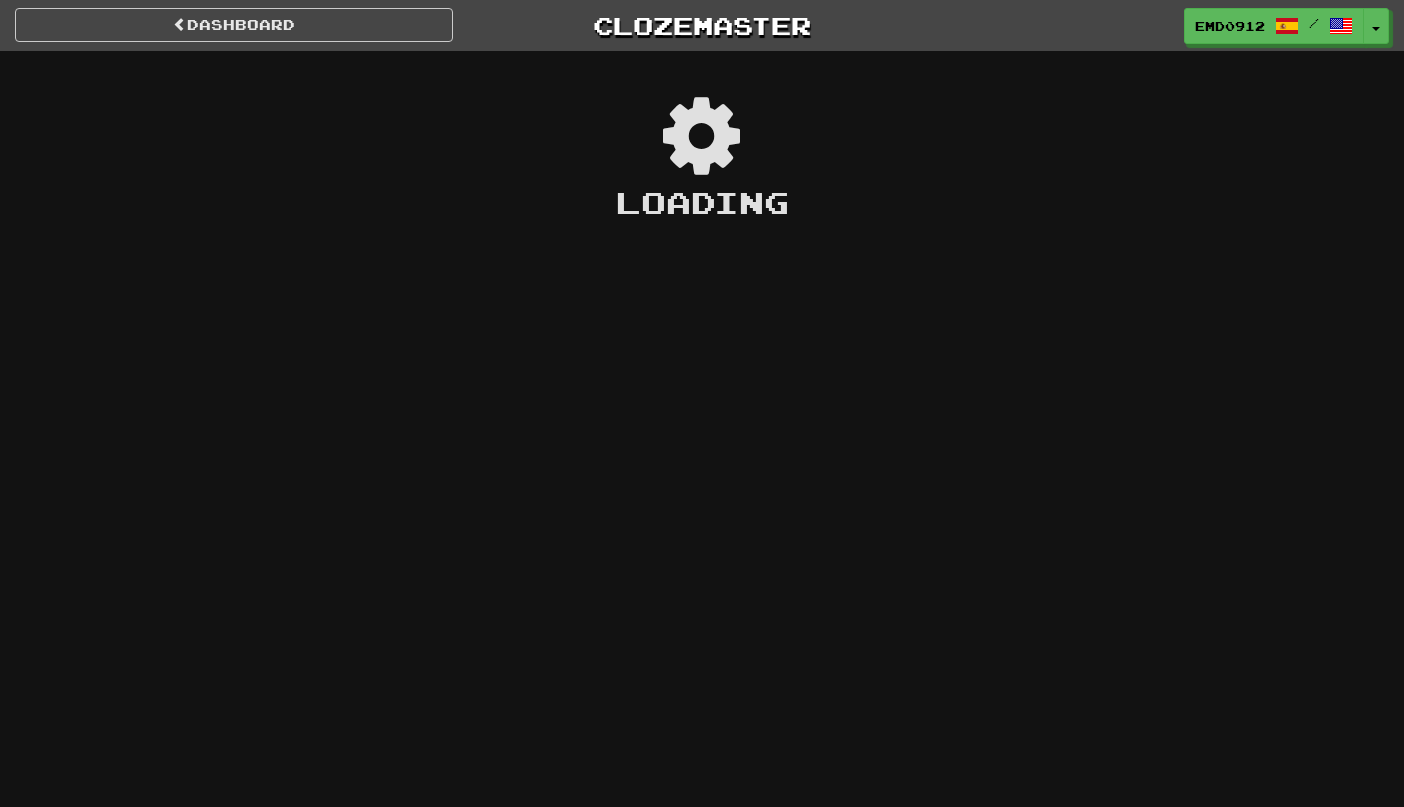 scroll, scrollTop: 0, scrollLeft: 0, axis: both 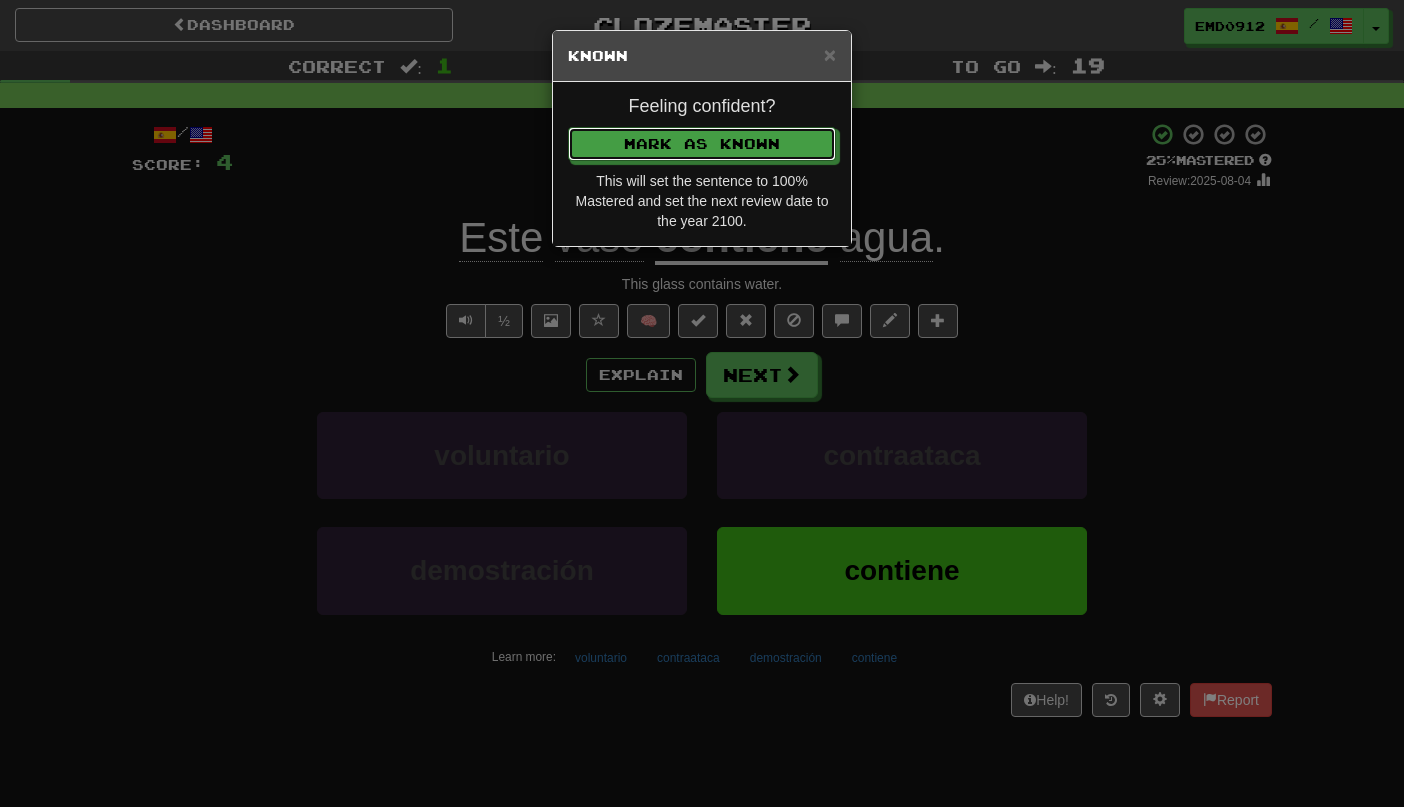 type 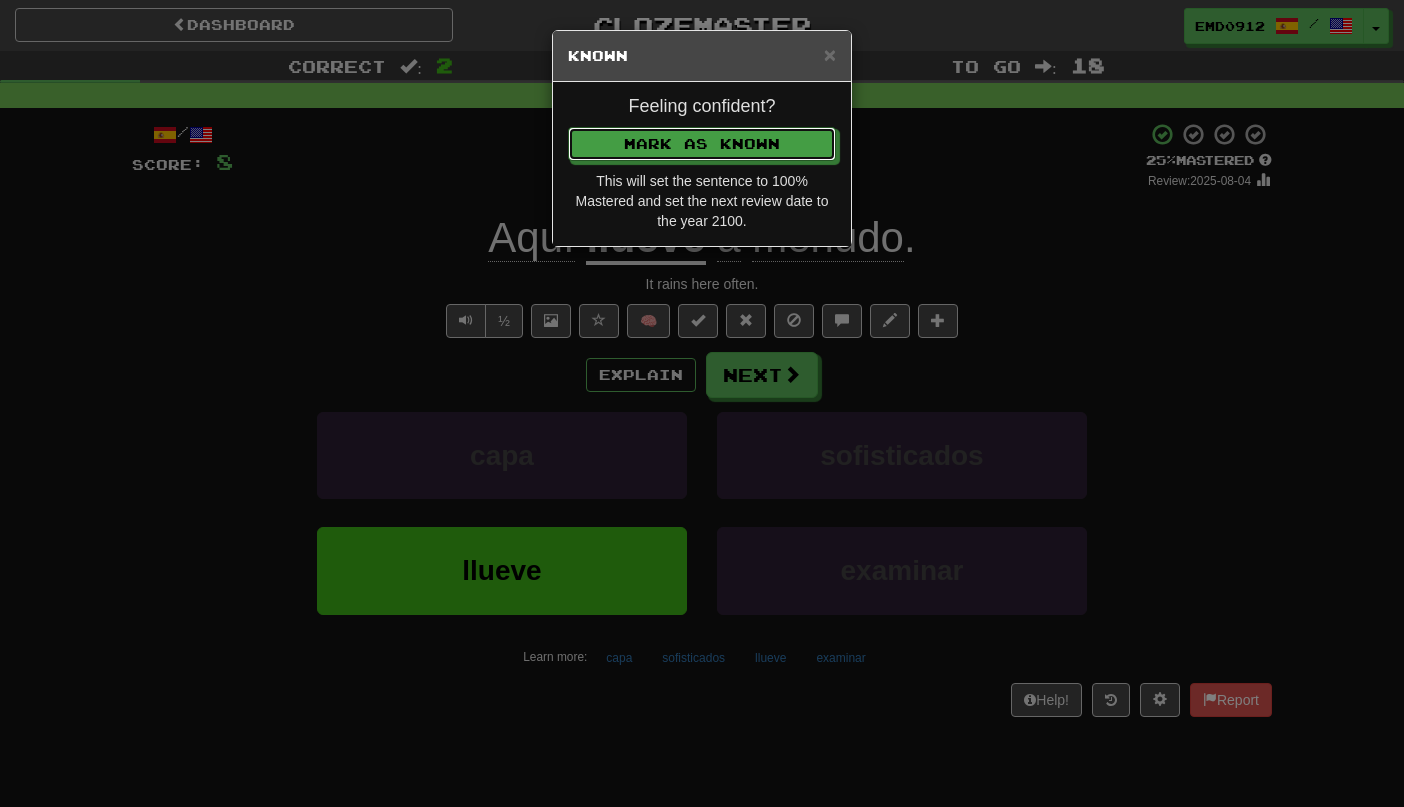click on "Mark as Known" at bounding box center (702, 144) 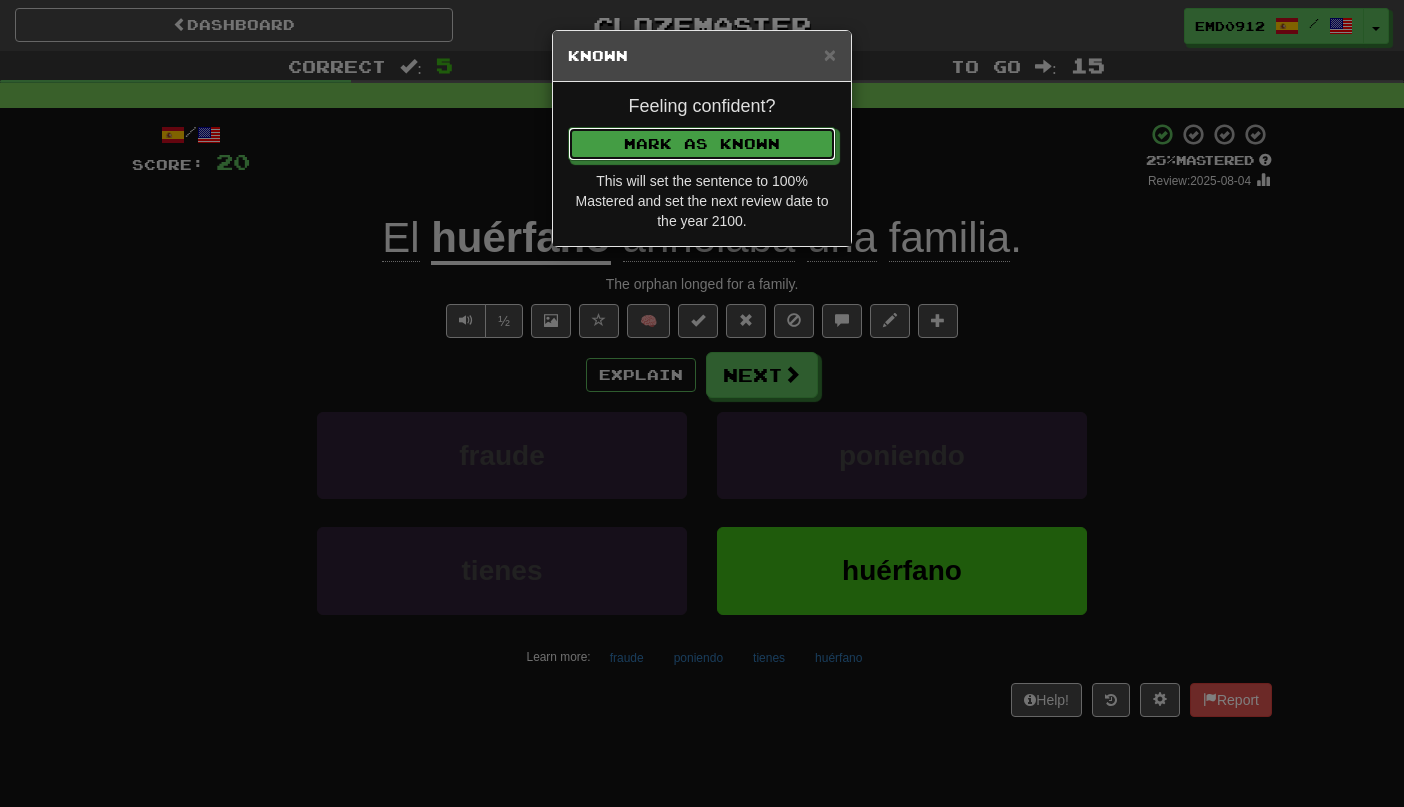 click on "Mark as Known" at bounding box center [702, 144] 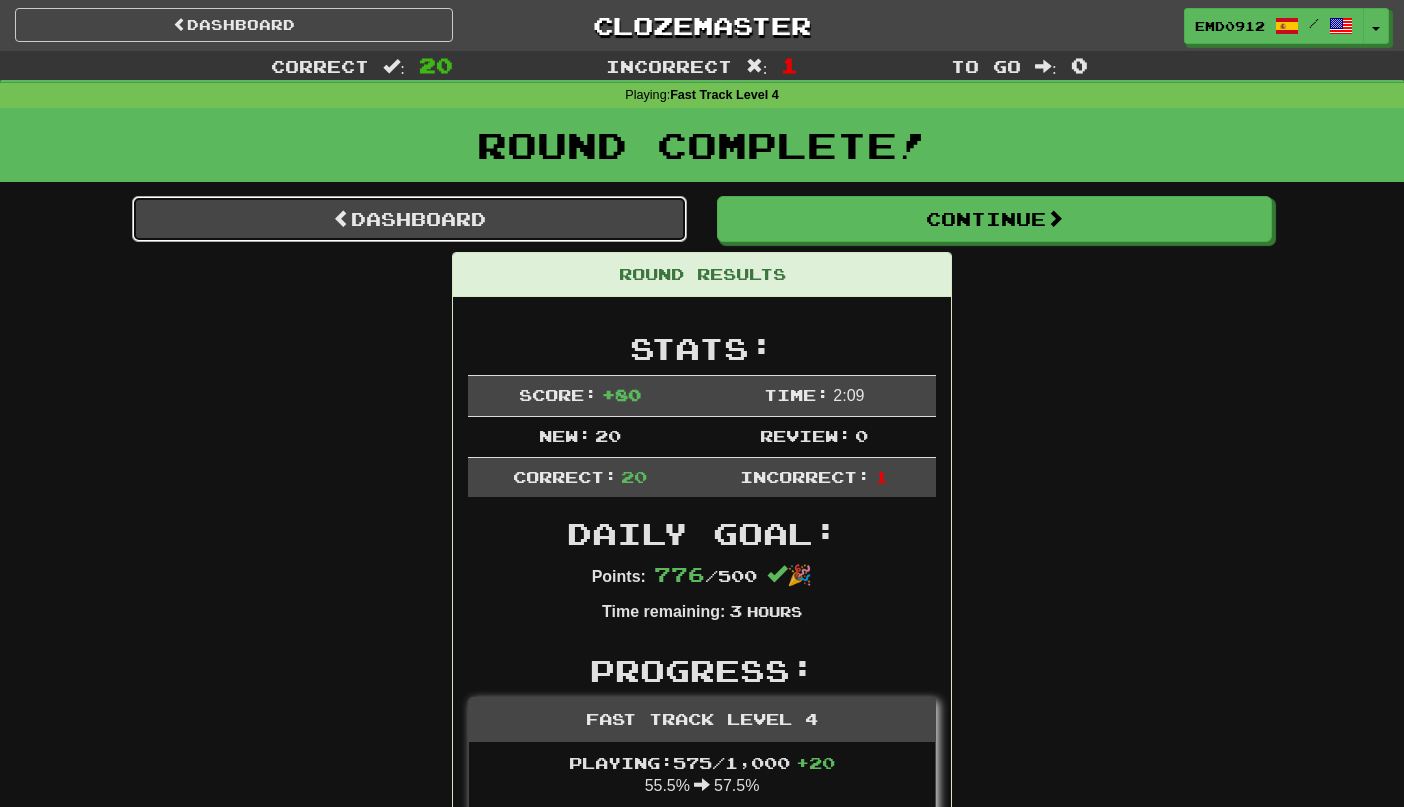 click on "Dashboard" at bounding box center (409, 219) 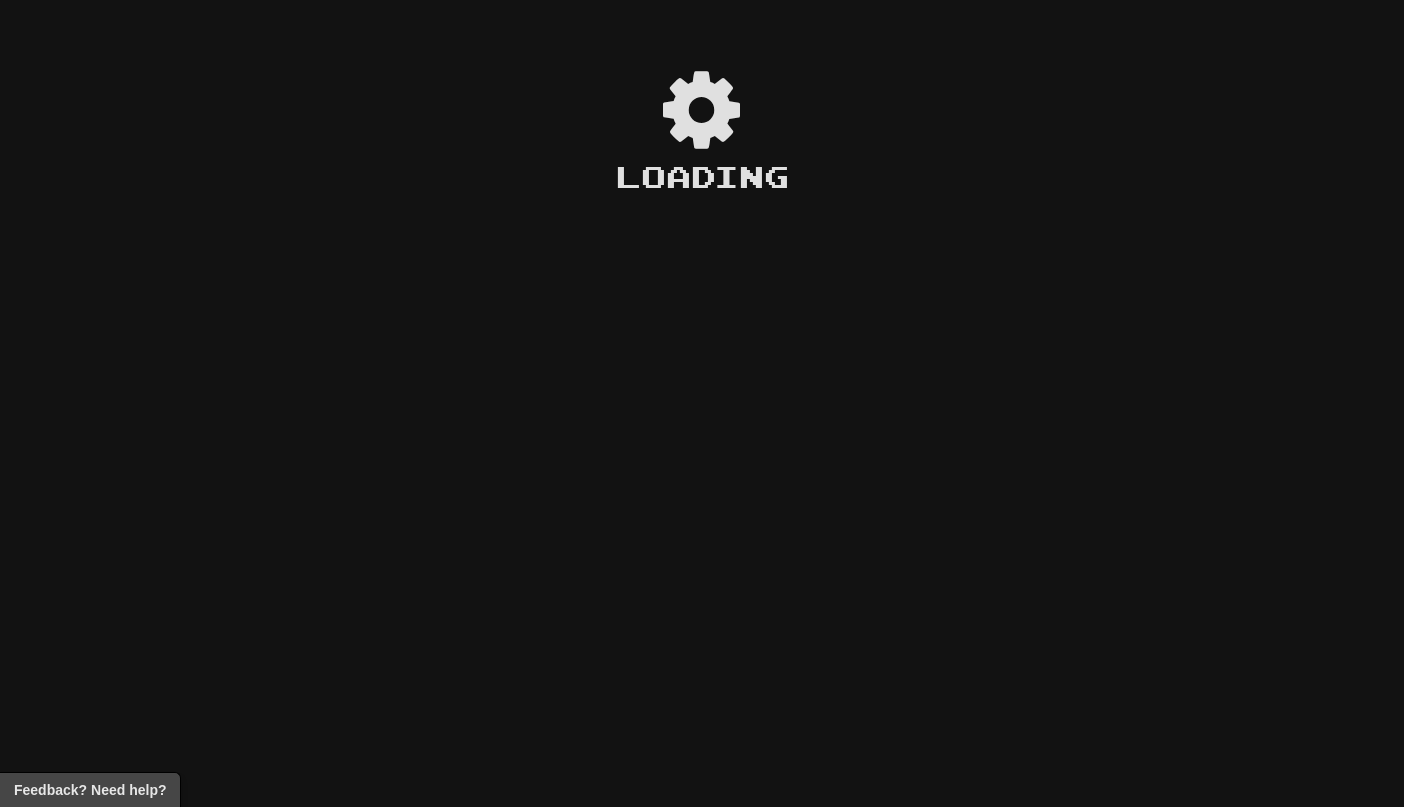 scroll, scrollTop: 0, scrollLeft: 0, axis: both 